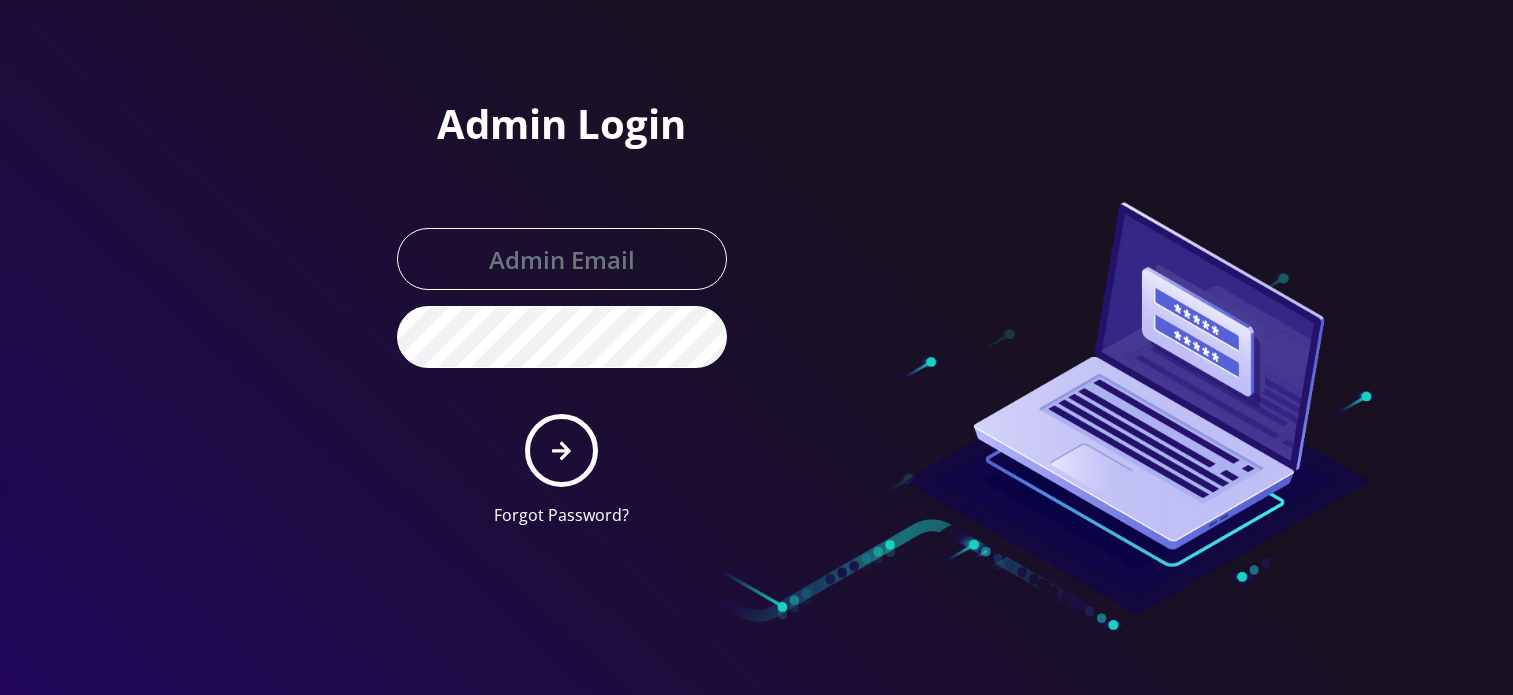 scroll, scrollTop: 0, scrollLeft: 0, axis: both 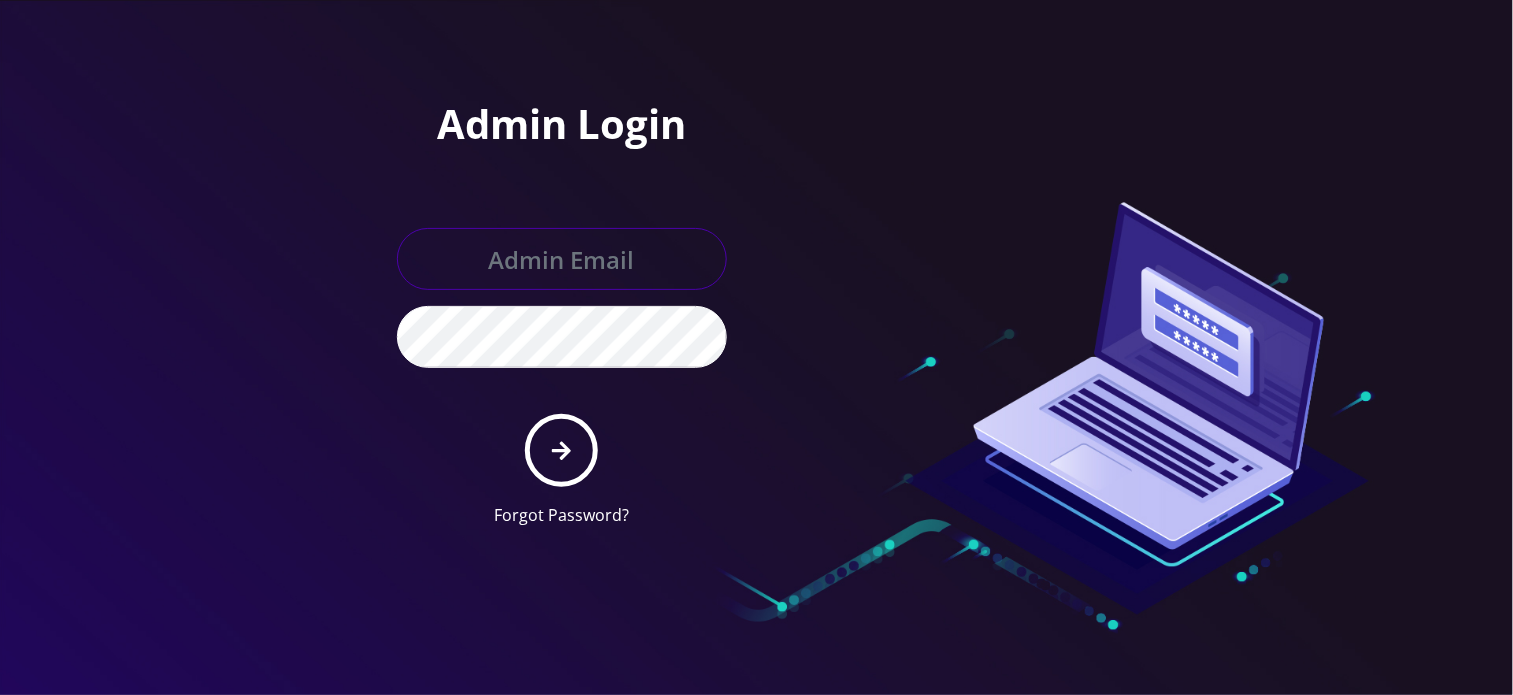 type on "[EMAIL]" 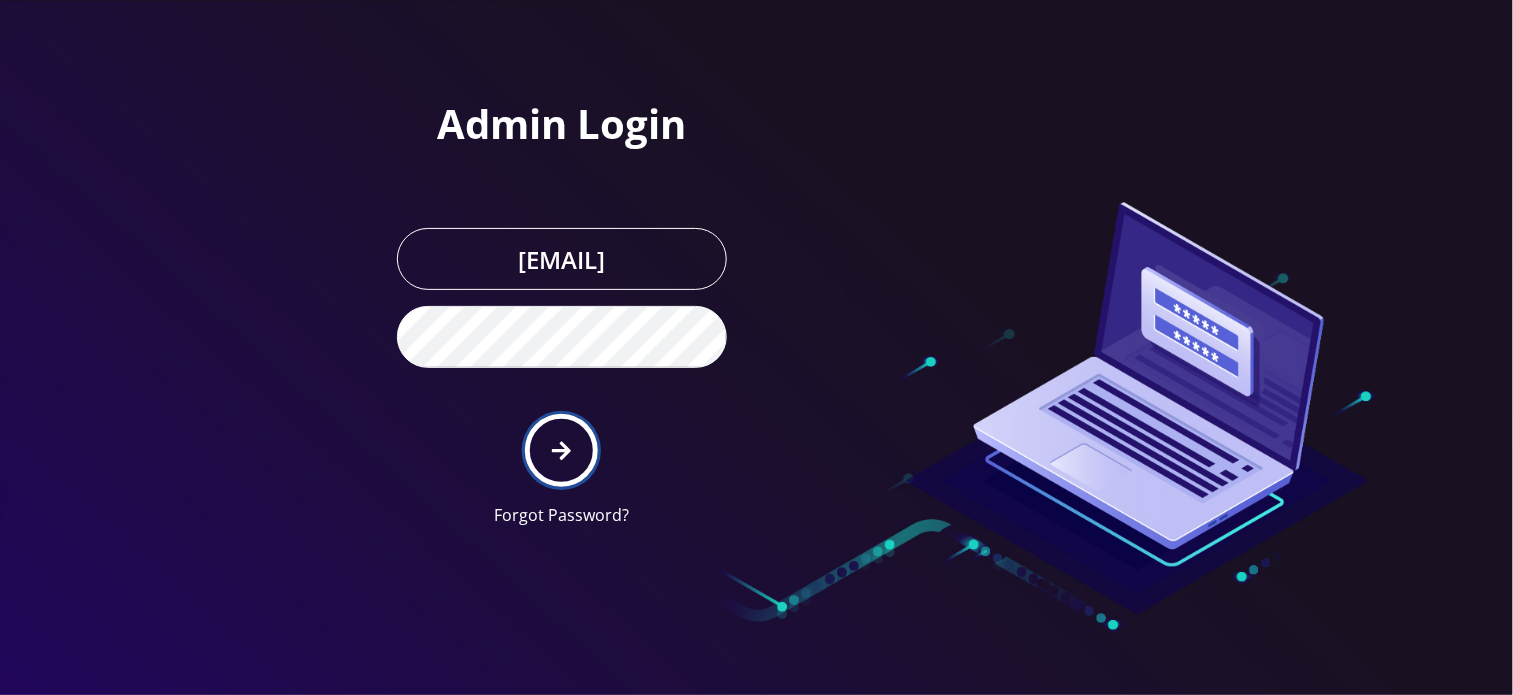 click at bounding box center (561, 451) 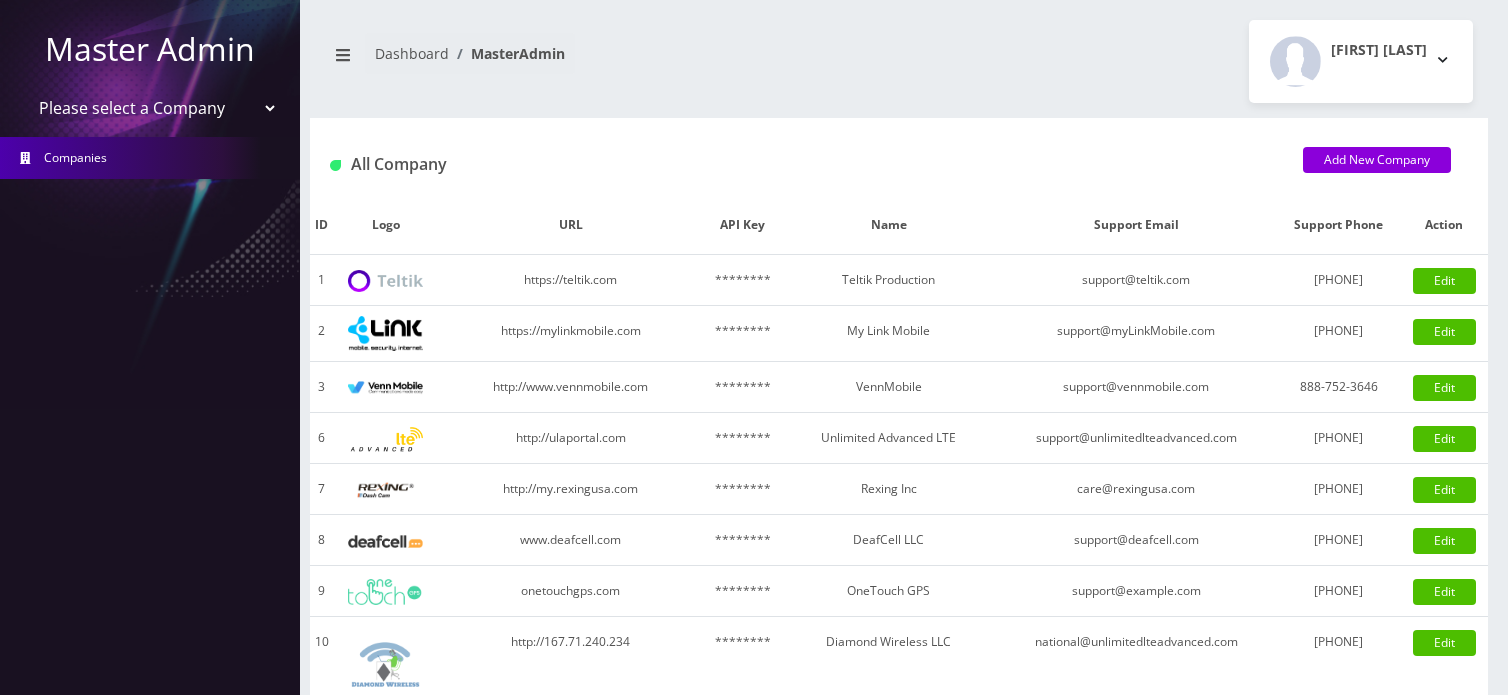 scroll, scrollTop: 0, scrollLeft: 0, axis: both 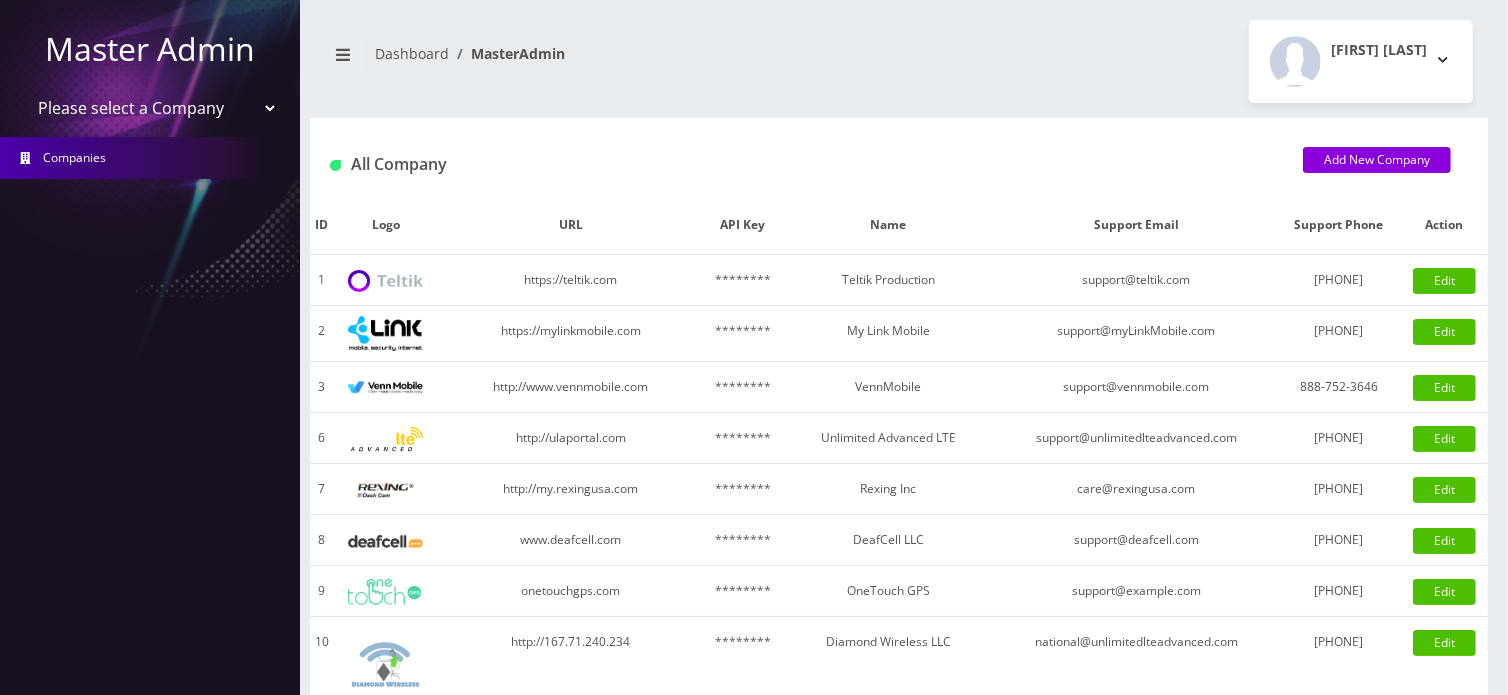 click on "Please select a Company
Teltik Production
My Link Mobile
VennMobile
Unlimited Advanced LTE
Rexing Inc
DeafCell LLC
OneTouch GPS
Diamond Wireless LLC
All Choice Connect
Amcest Corp
IoT
Shluchim Assist
ConnectED Mobile
Innovative Communications
Home Away Secure SIM Call" at bounding box center (150, 108) 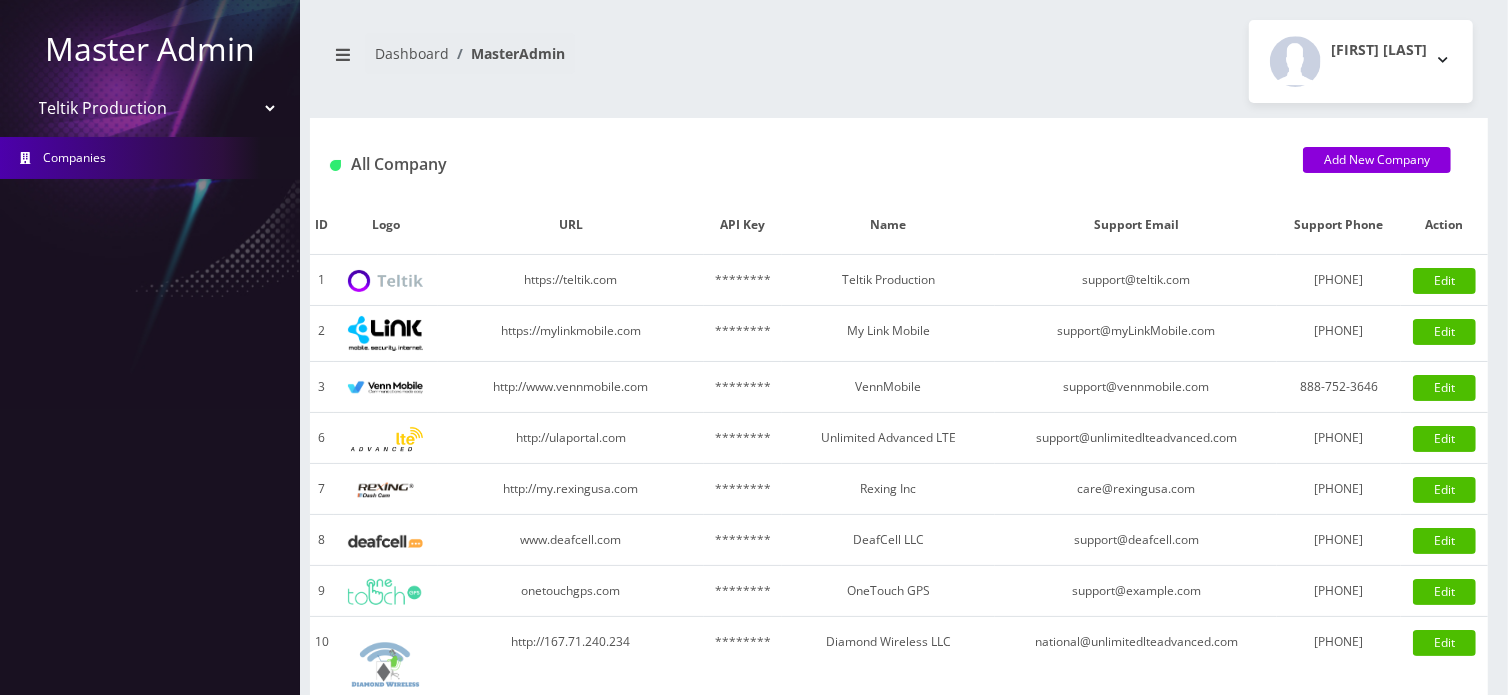 click on "Please select a Company
Teltik Production
My Link Mobile
VennMobile
Unlimited Advanced LTE
Rexing Inc
DeafCell LLC
OneTouch GPS
Diamond Wireless LLC
All Choice Connect
Amcest Corp
IoT
Shluchim Assist
ConnectED Mobile
Innovative Communications
Home Away Secure SIM Call" at bounding box center (150, 108) 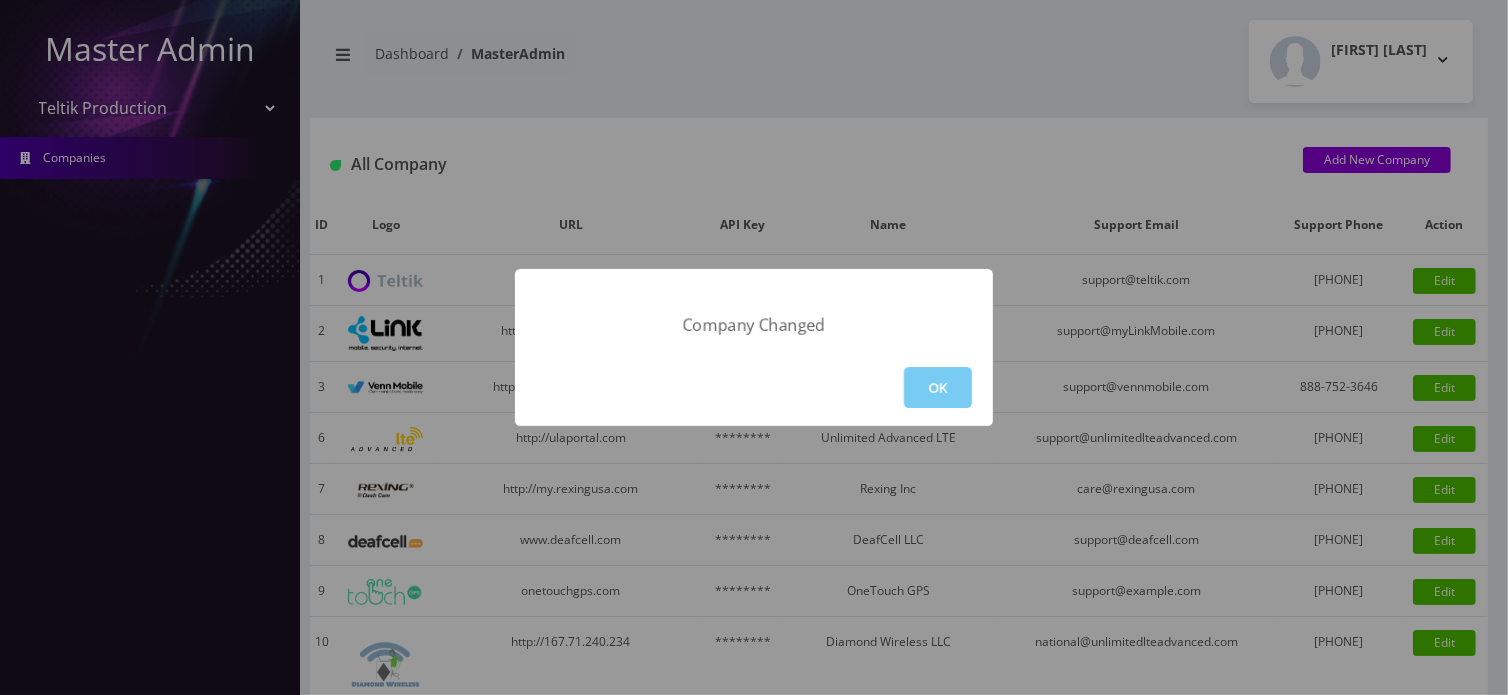 click on "OK" at bounding box center [938, 387] 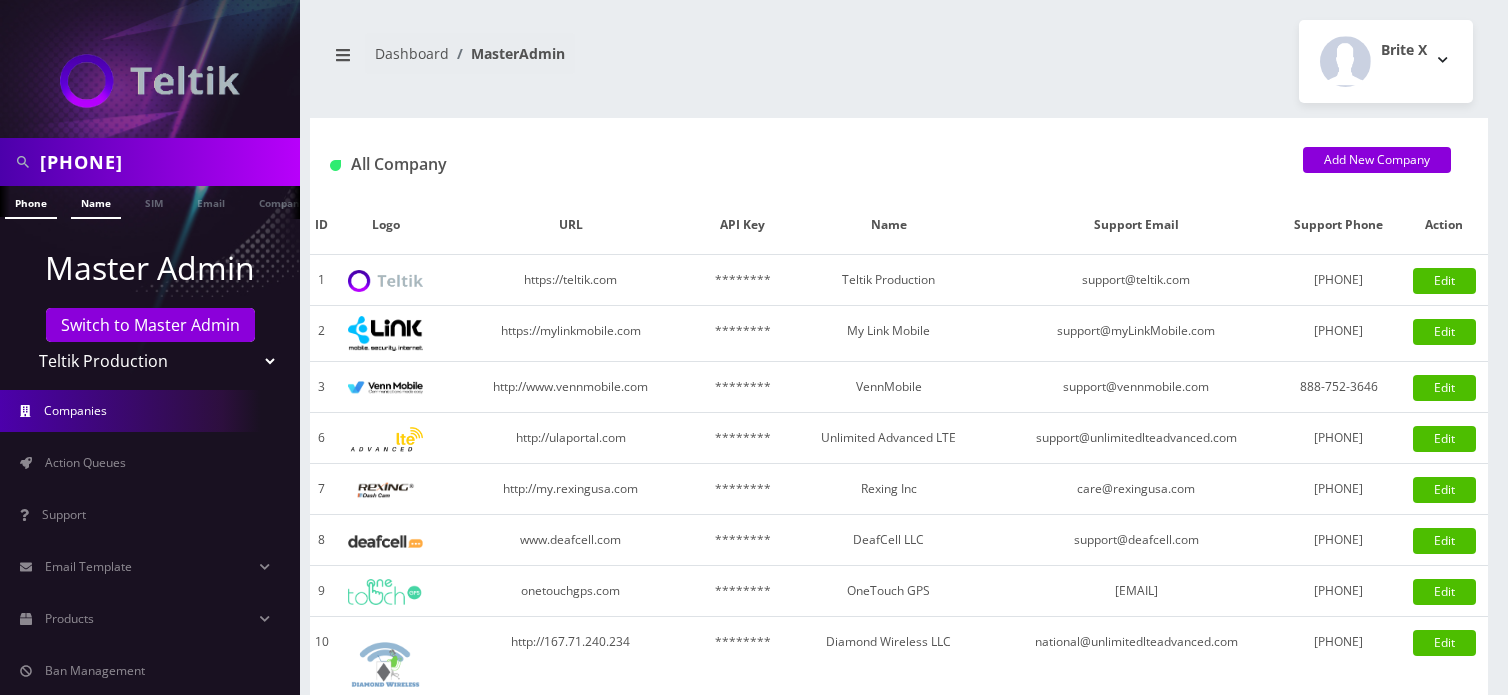 scroll, scrollTop: 0, scrollLeft: 0, axis: both 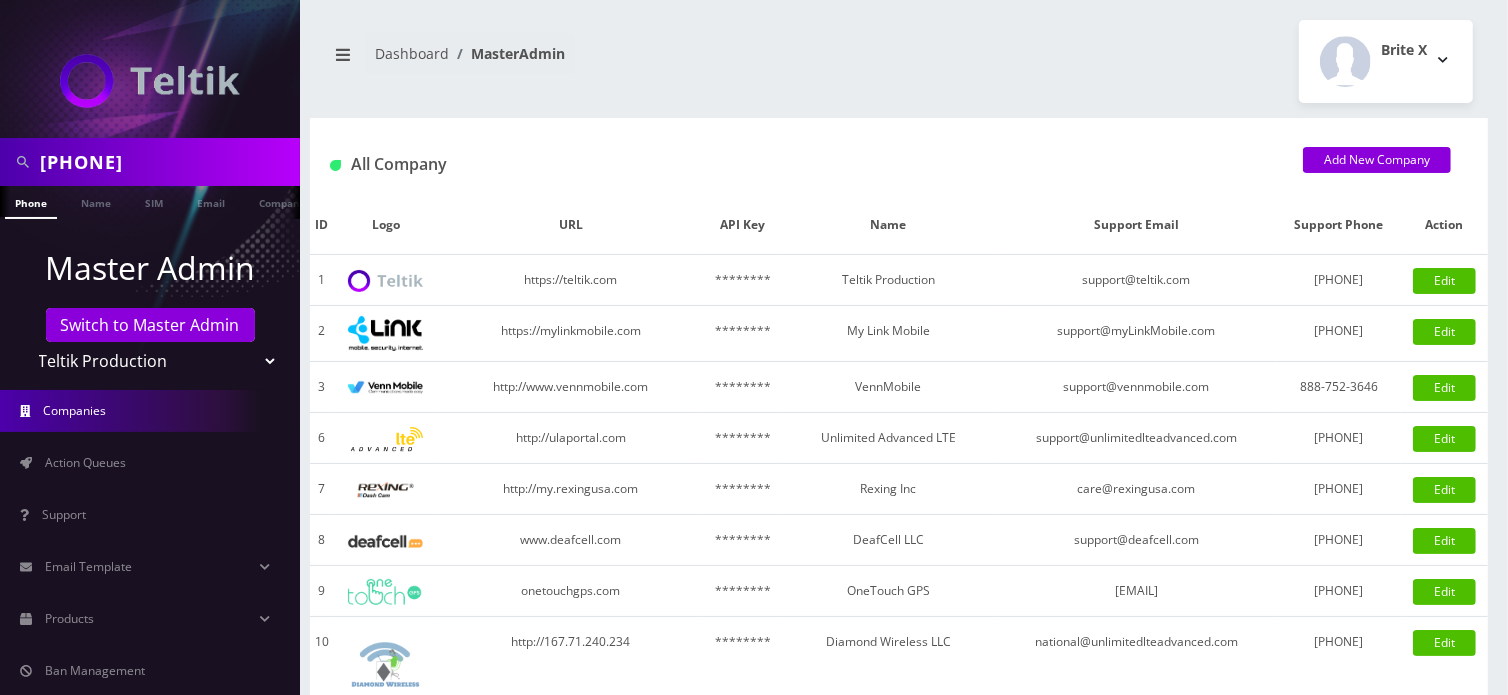 click on "Teltik Production
My Link Mobile
VennMobile
Unlimited Advanced LTE
Rexing Inc
DeafCell LLC
OneTouch GPS
Diamond Wireless LLC
All Choice Connect
Amcest Corp
IoT
Shluchim Assist
ConnectED Mobile
Innovative Communications
Home Away Secure
SIM Call Connecten Internet Rauch" at bounding box center (150, 361) 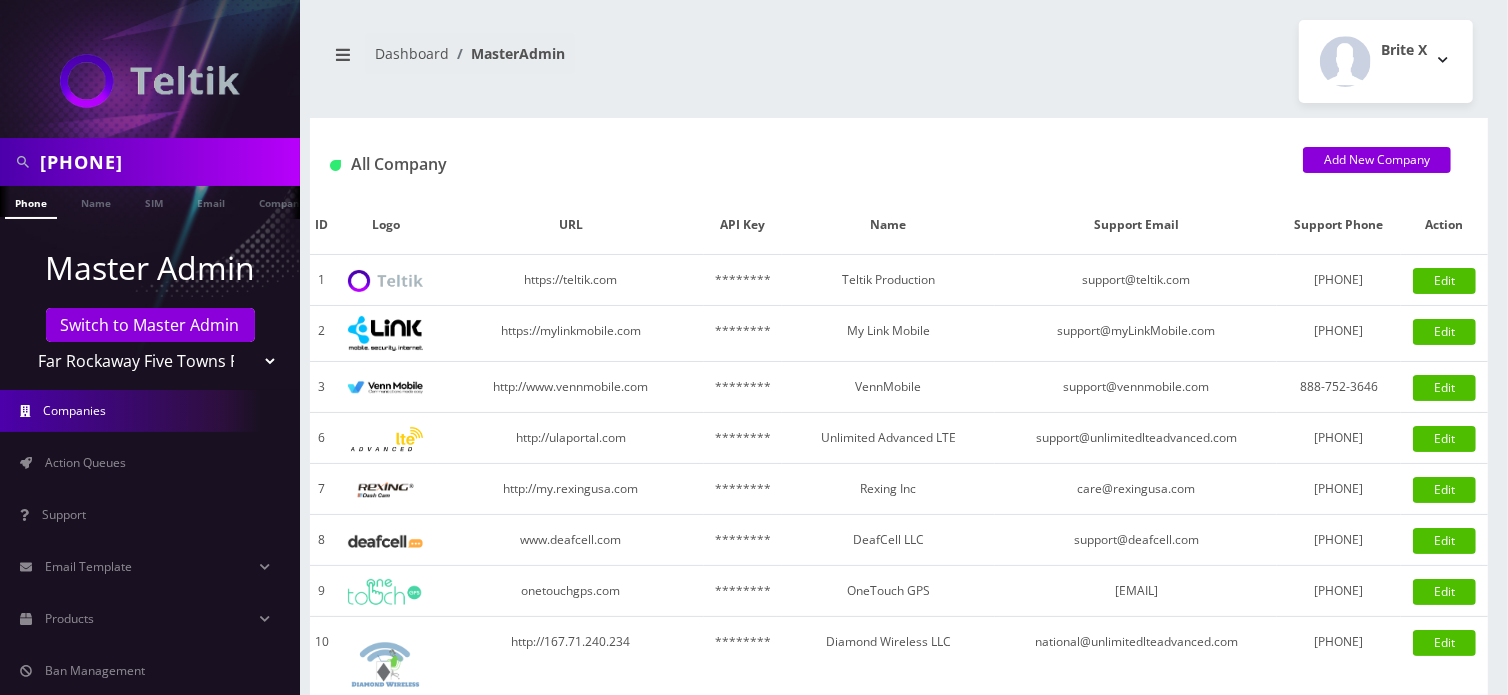 click on "Teltik Production
My Link Mobile
VennMobile
Unlimited Advanced LTE
Rexing Inc
DeafCell LLC
OneTouch GPS
Diamond Wireless LLC
All Choice Connect
Amcest Corp
IoT
Shluchim Assist
ConnectED Mobile
Innovative Communications
Home Away Secure
SIM Call Connecten Internet Rauch" at bounding box center [150, 361] 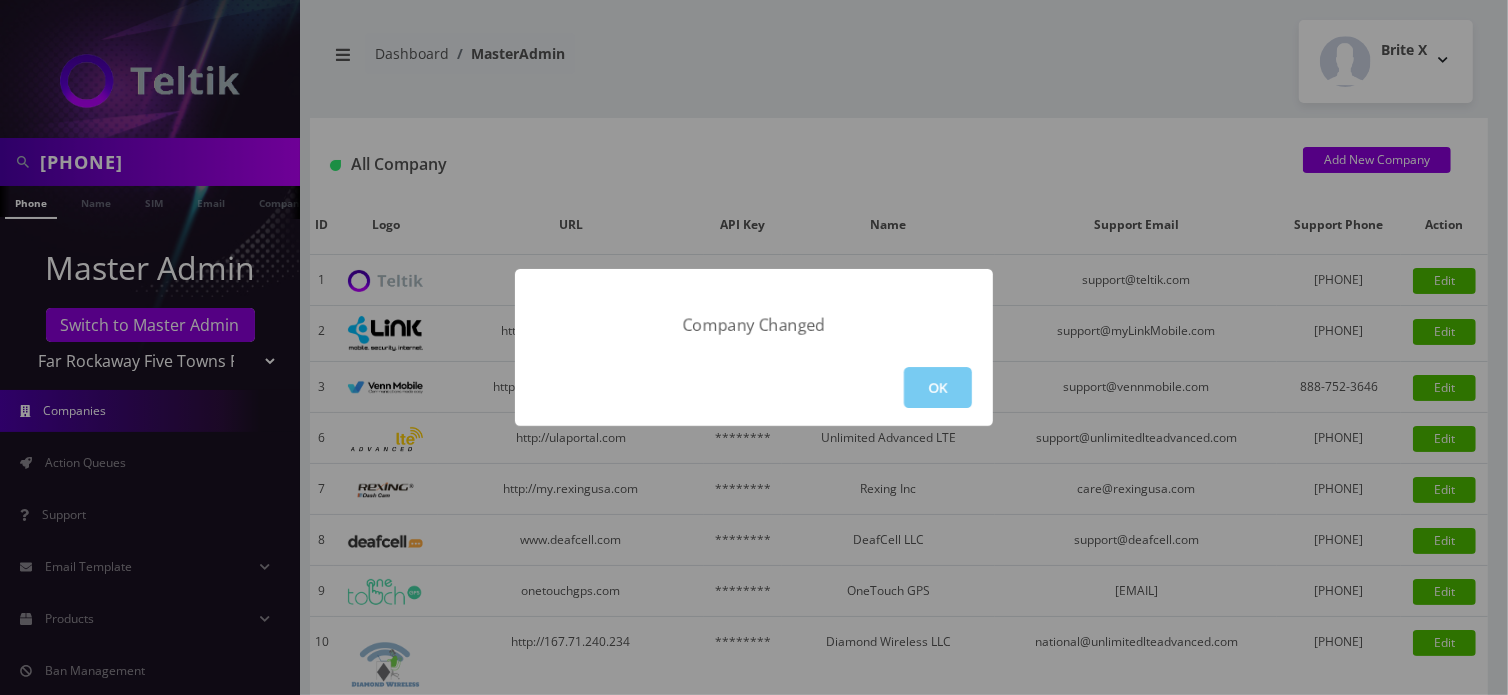 click on "OK" at bounding box center [938, 387] 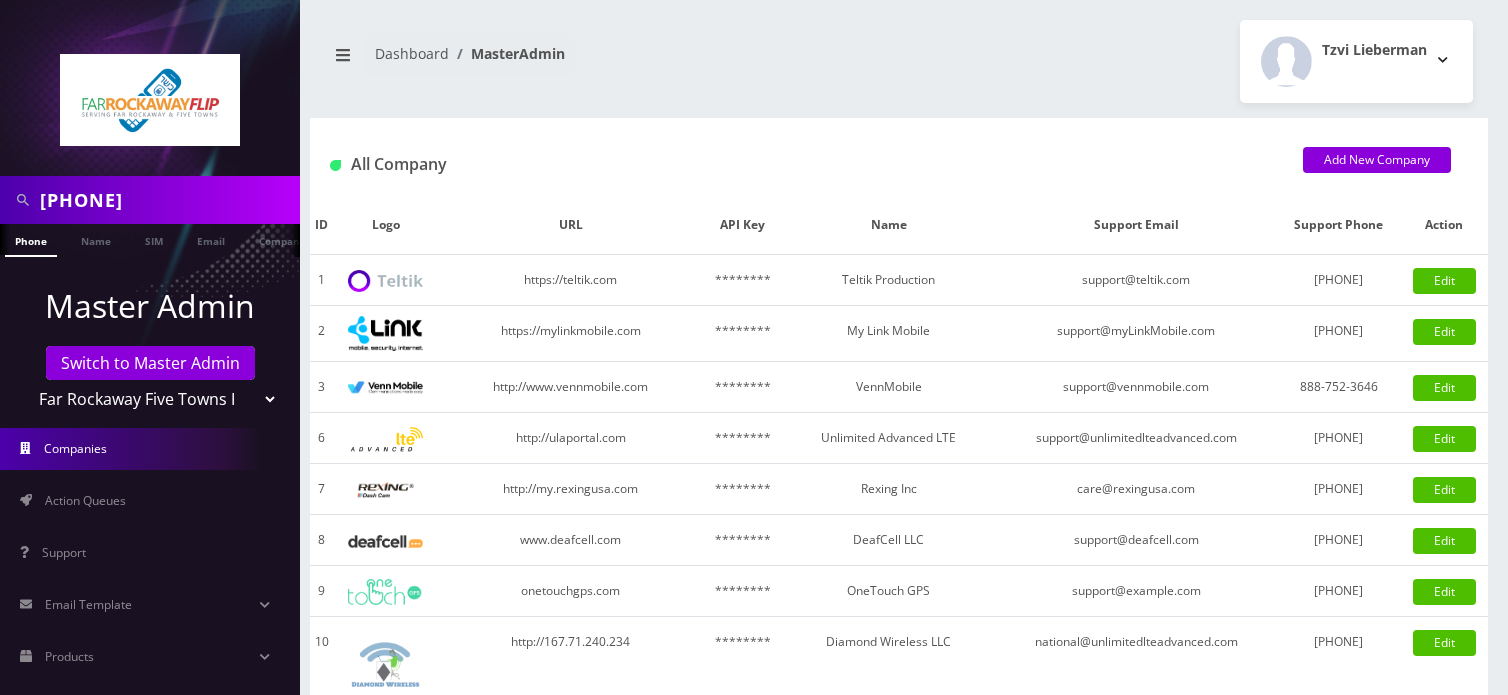 scroll, scrollTop: 0, scrollLeft: 0, axis: both 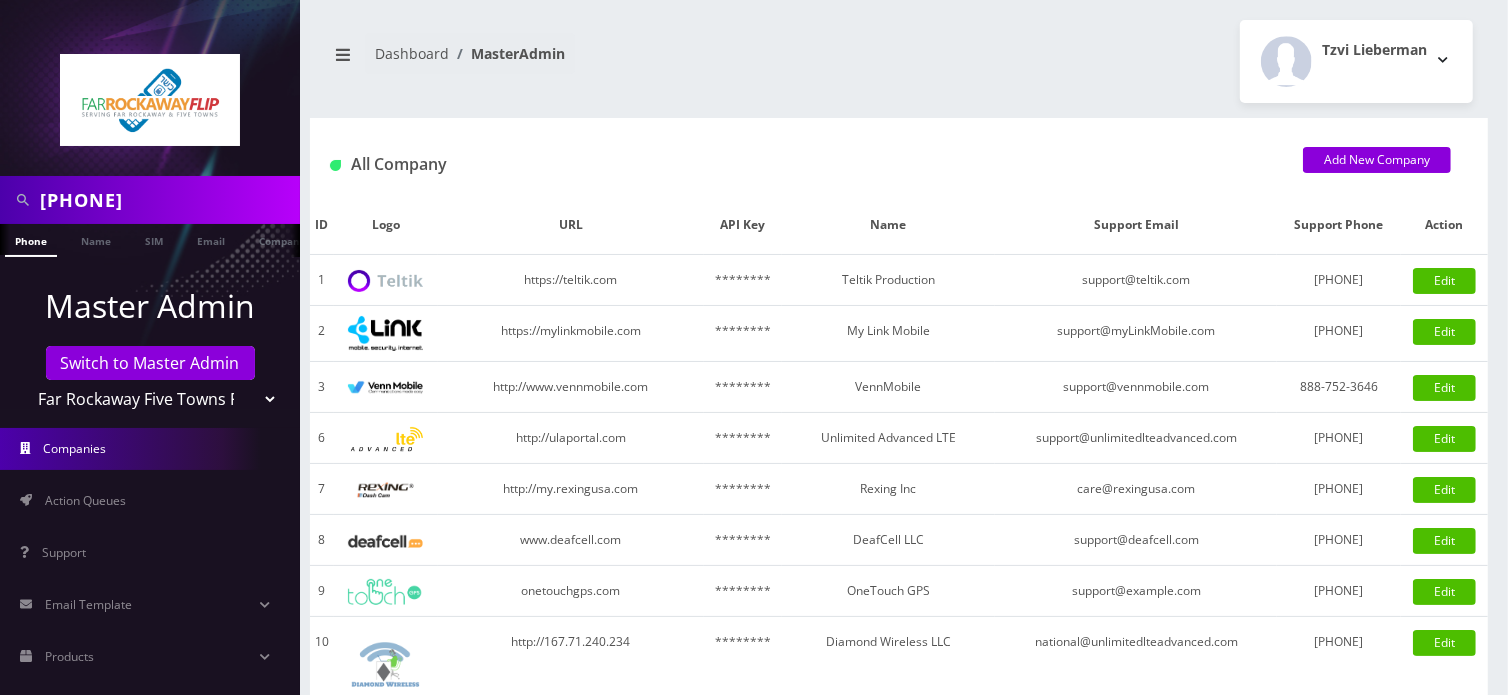 click on "7325752830" at bounding box center [167, 200] 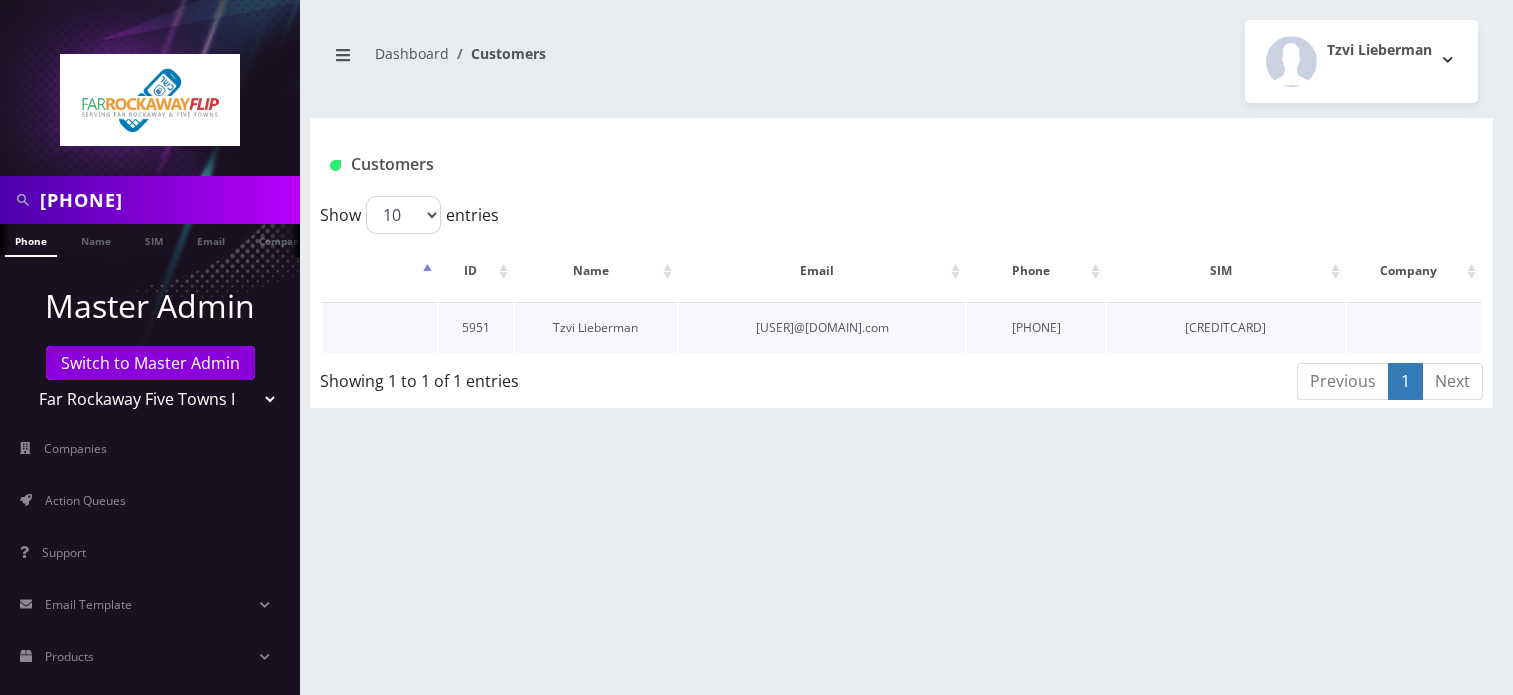 scroll, scrollTop: 0, scrollLeft: 0, axis: both 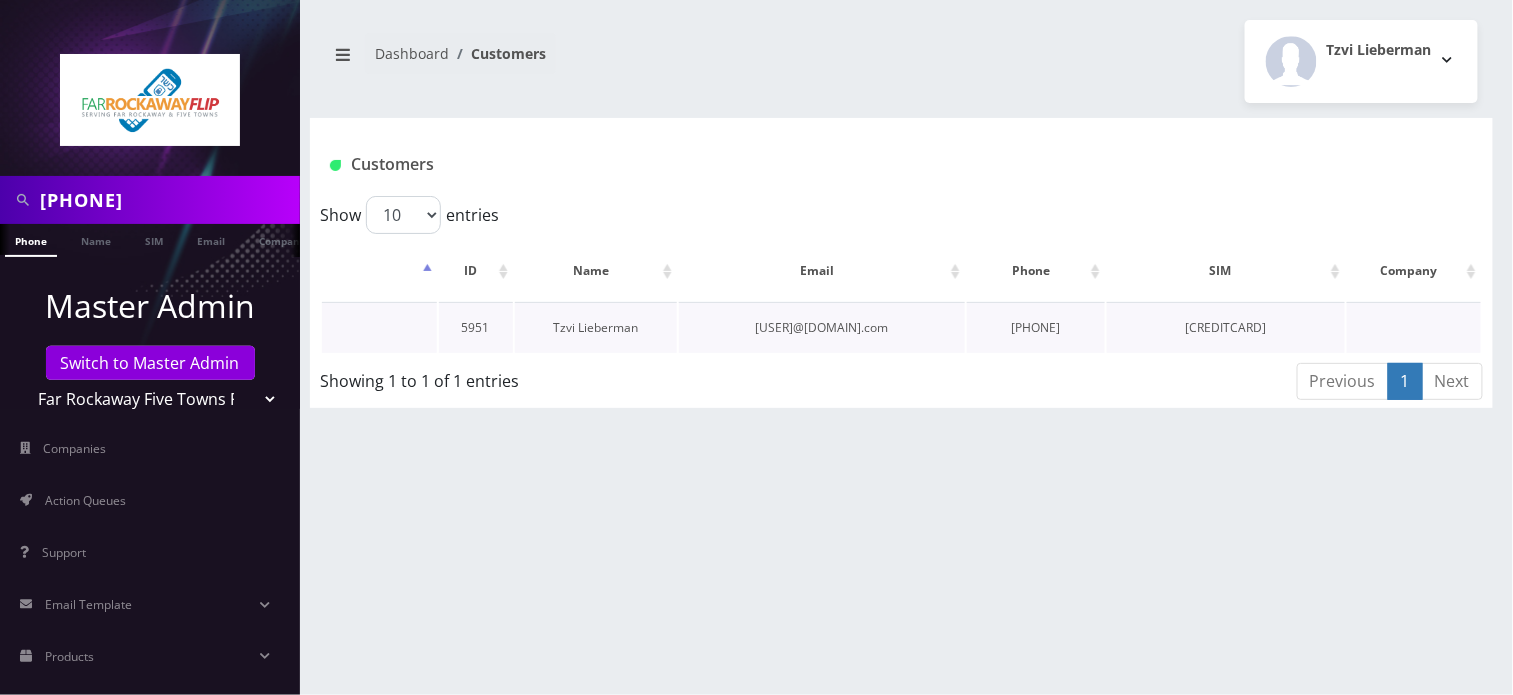 click on "Tzvi Lieberman" at bounding box center [595, 327] 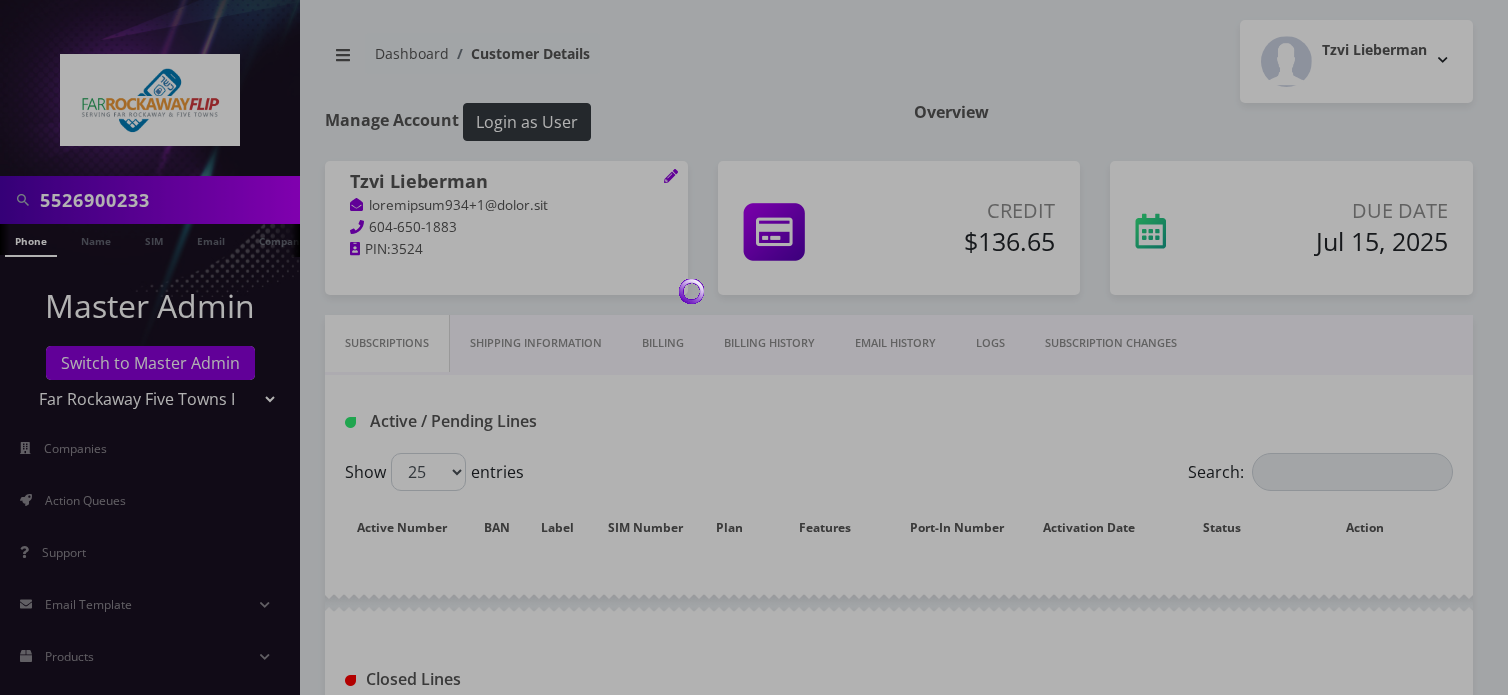 scroll, scrollTop: 0, scrollLeft: 0, axis: both 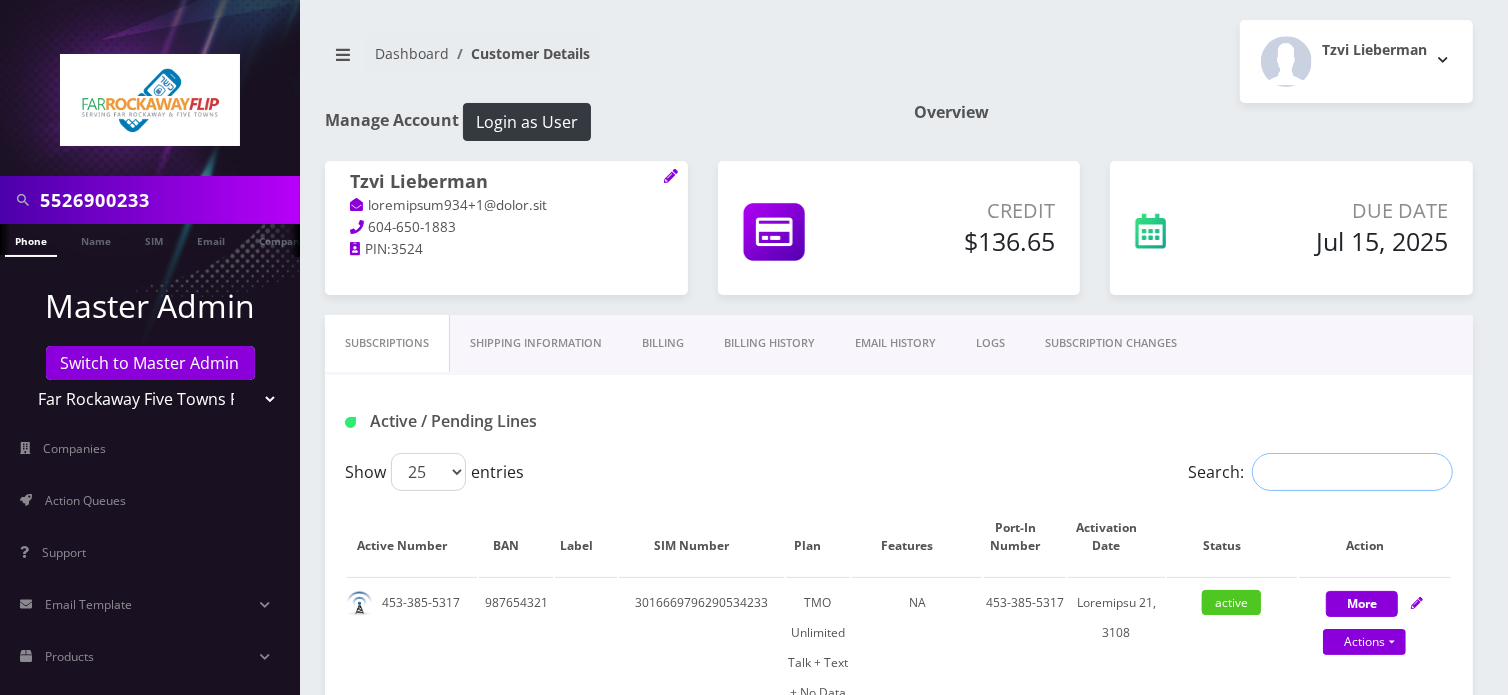 click on "Search:" at bounding box center [1352, 472] 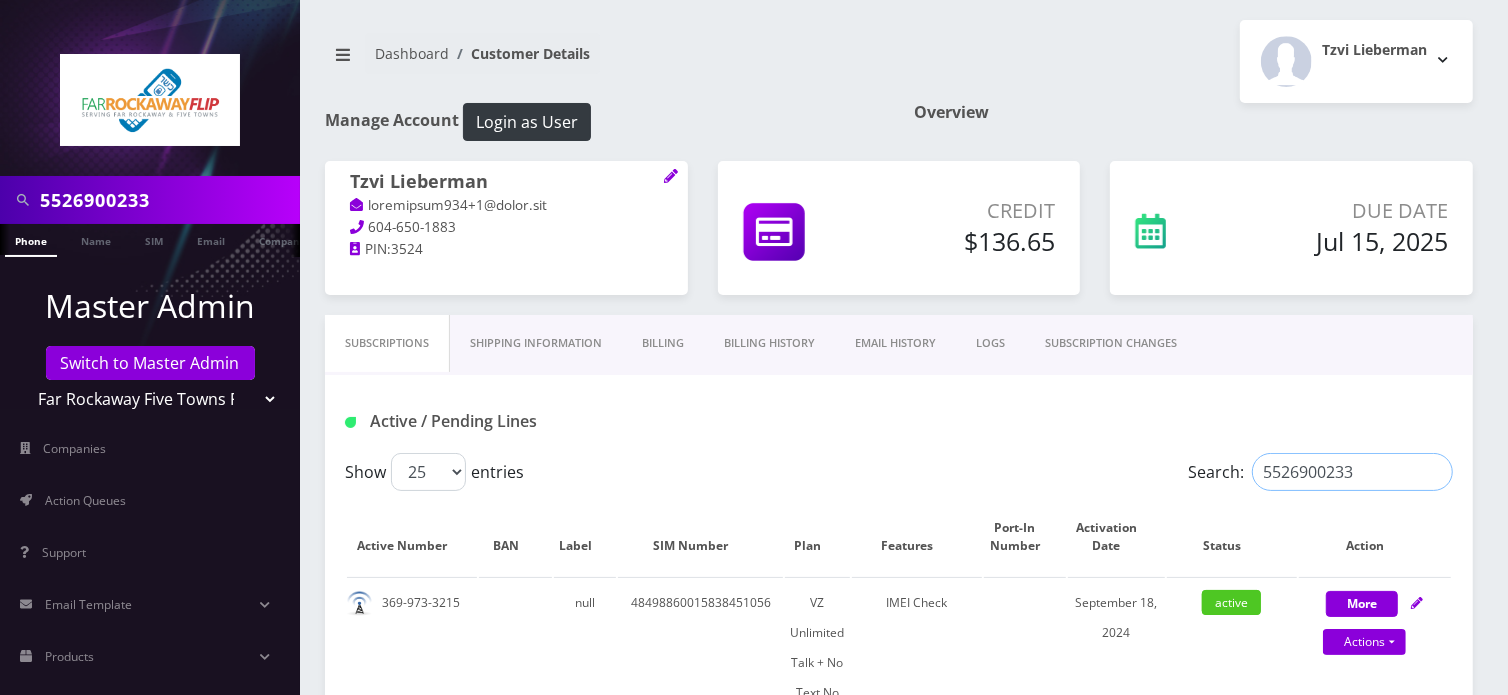 type on "5526900233" 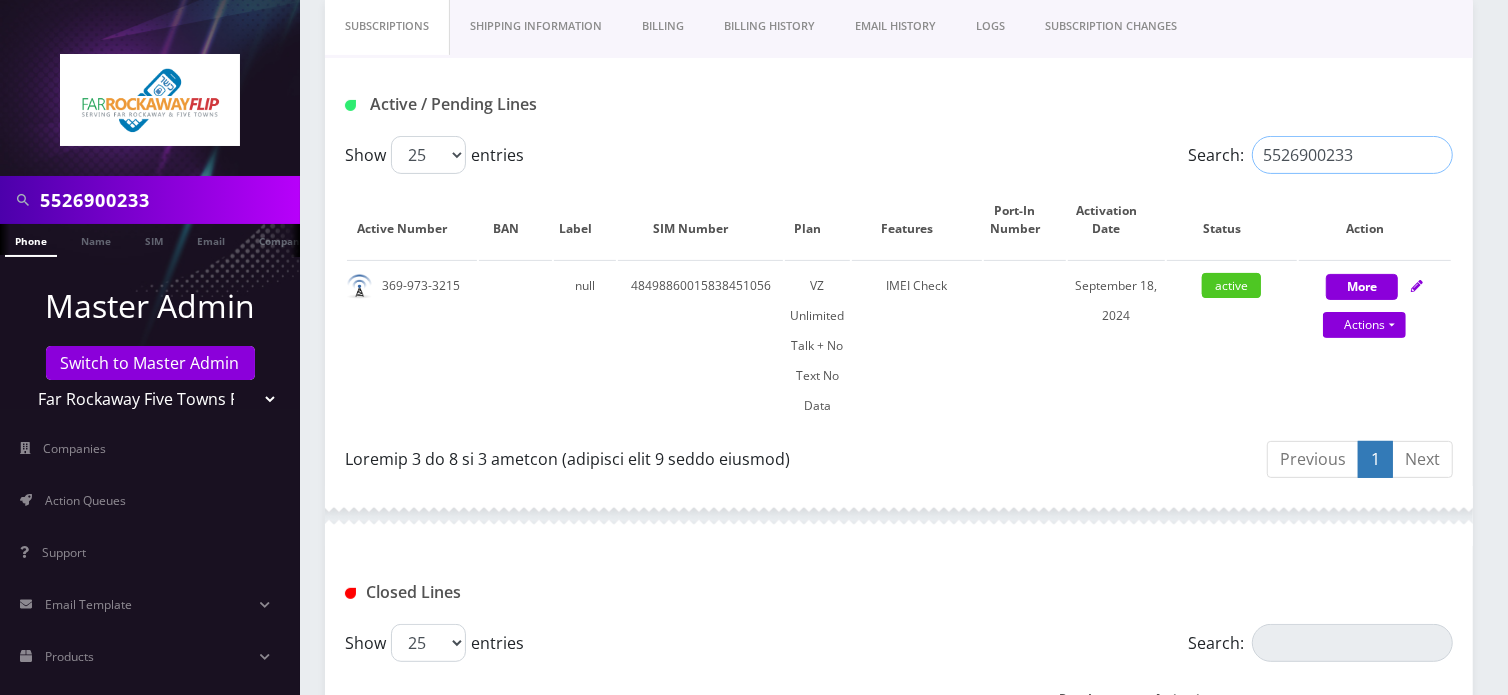 scroll, scrollTop: 666, scrollLeft: 0, axis: vertical 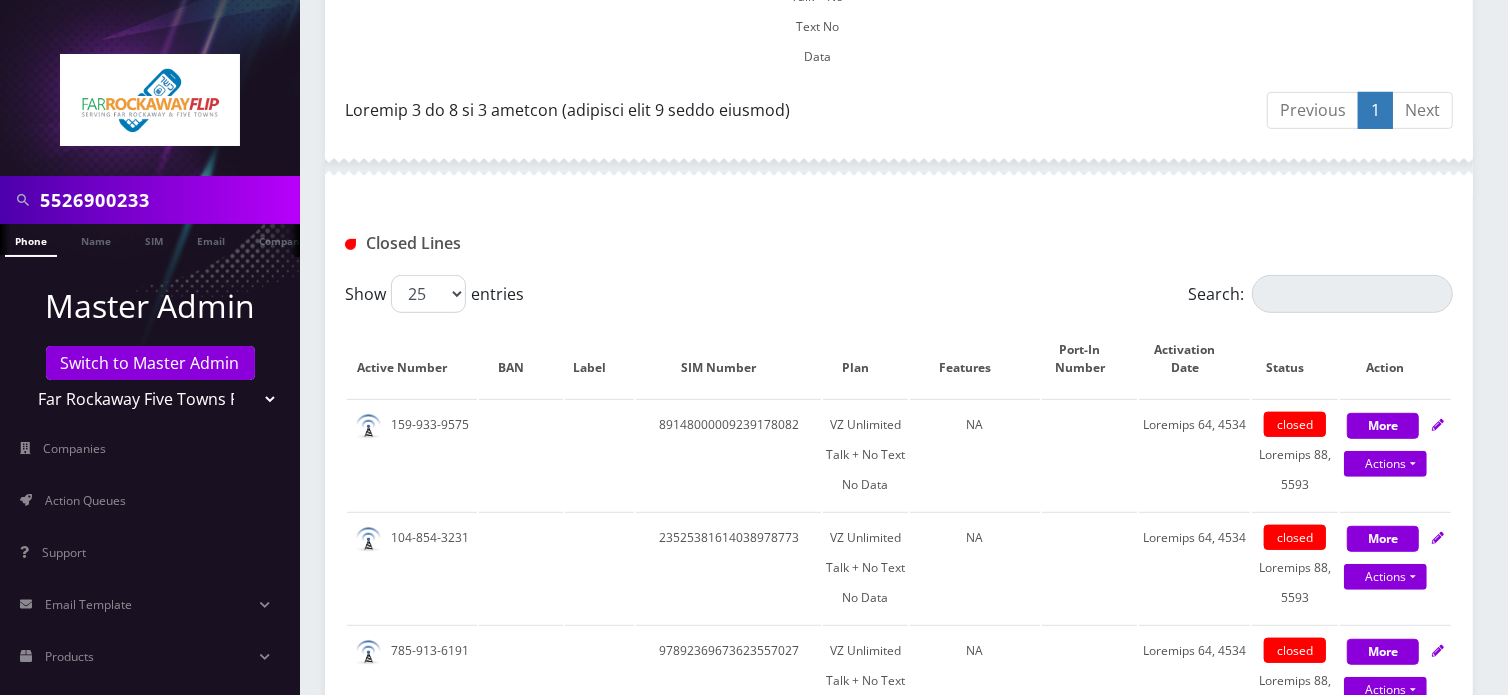 drag, startPoint x: 986, startPoint y: 96, endPoint x: 973, endPoint y: 116, distance: 23.853722 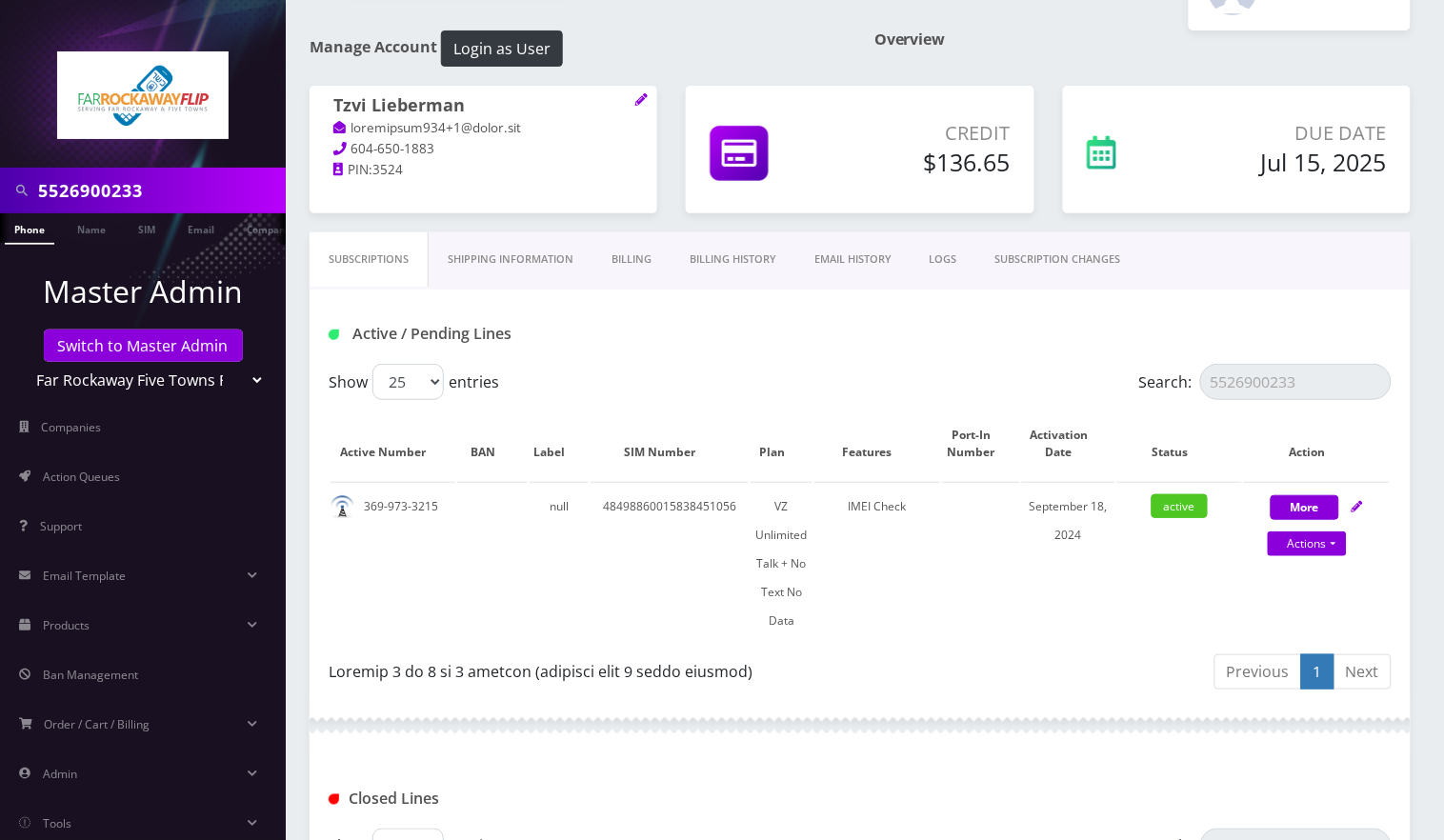 scroll, scrollTop: 0, scrollLeft: 0, axis: both 